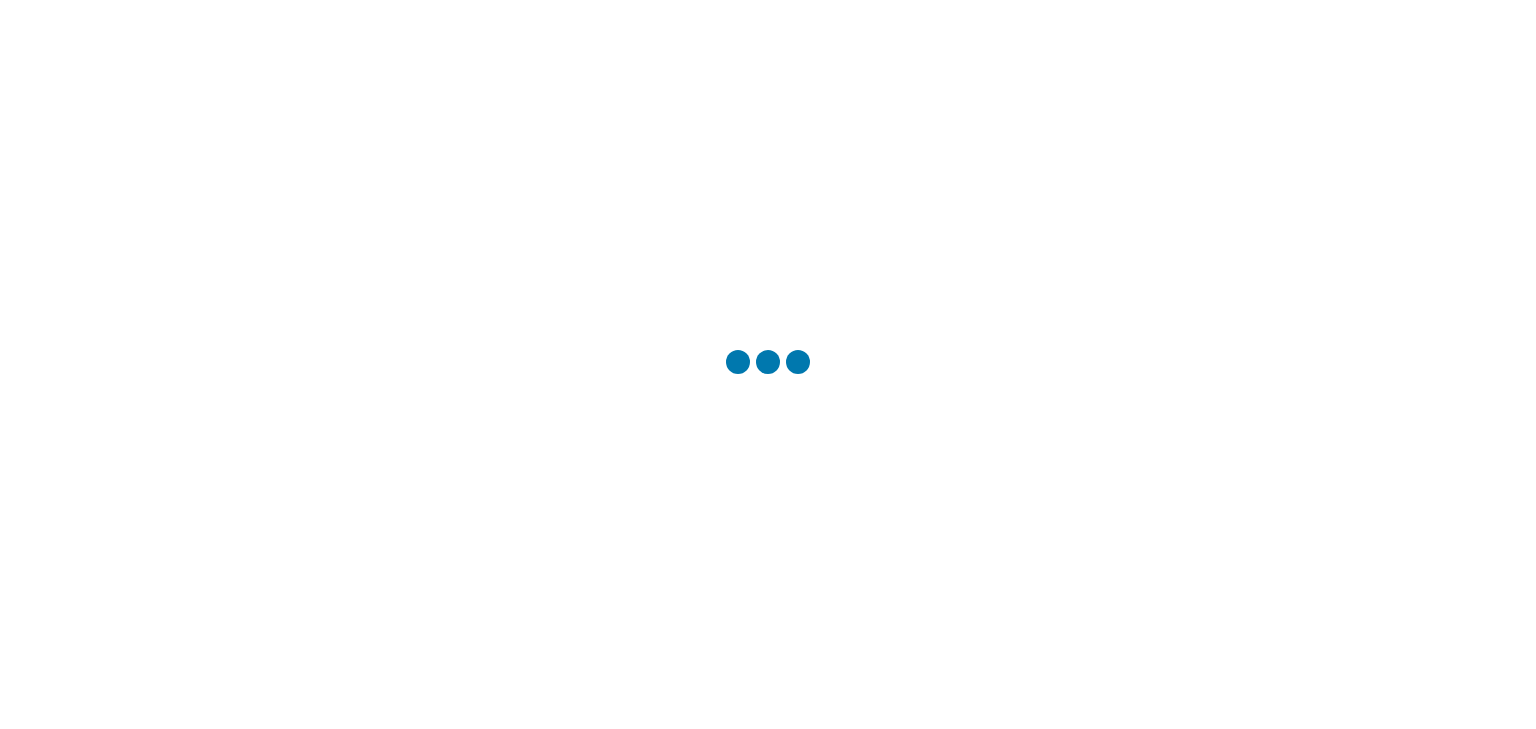 scroll, scrollTop: 0, scrollLeft: 0, axis: both 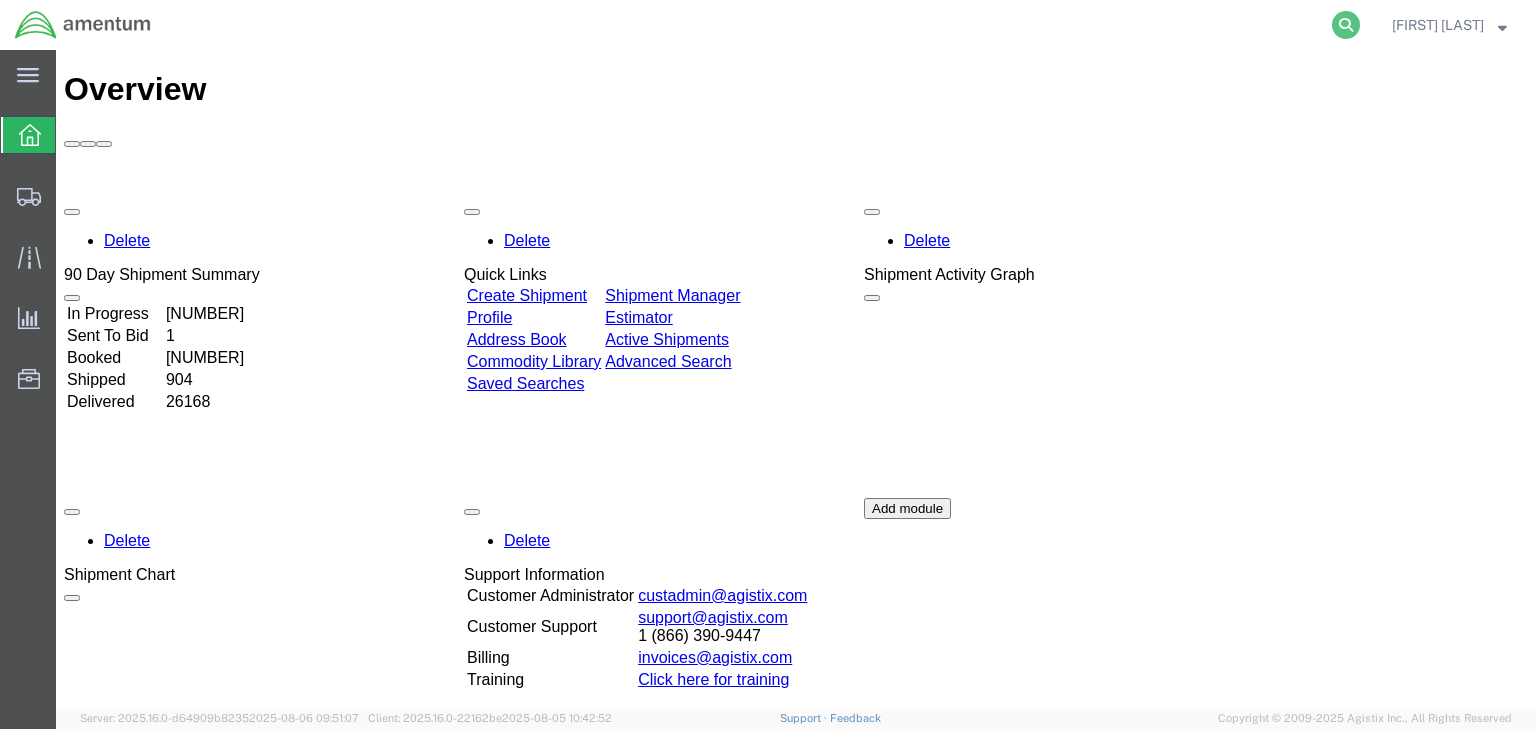 click 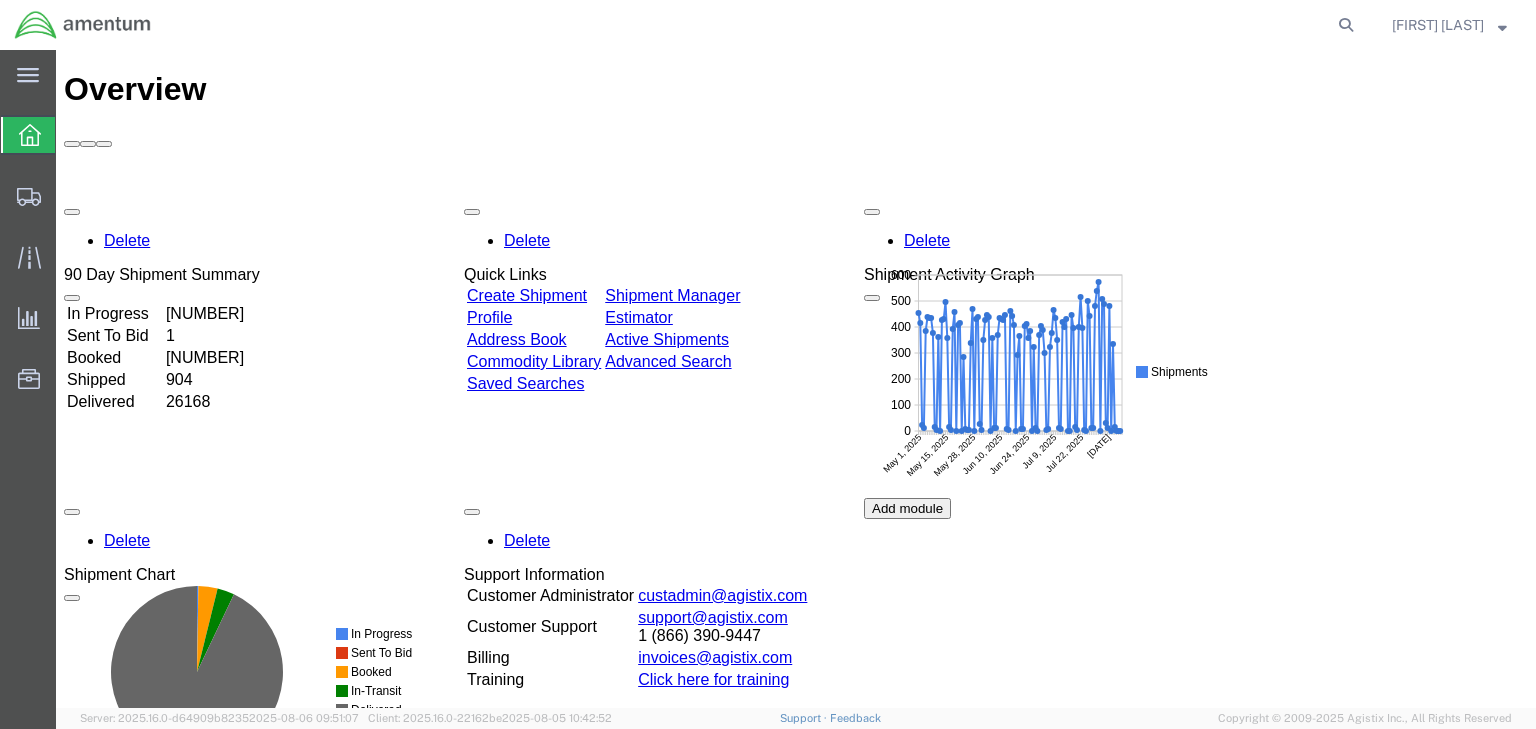 scroll, scrollTop: 0, scrollLeft: 0, axis: both 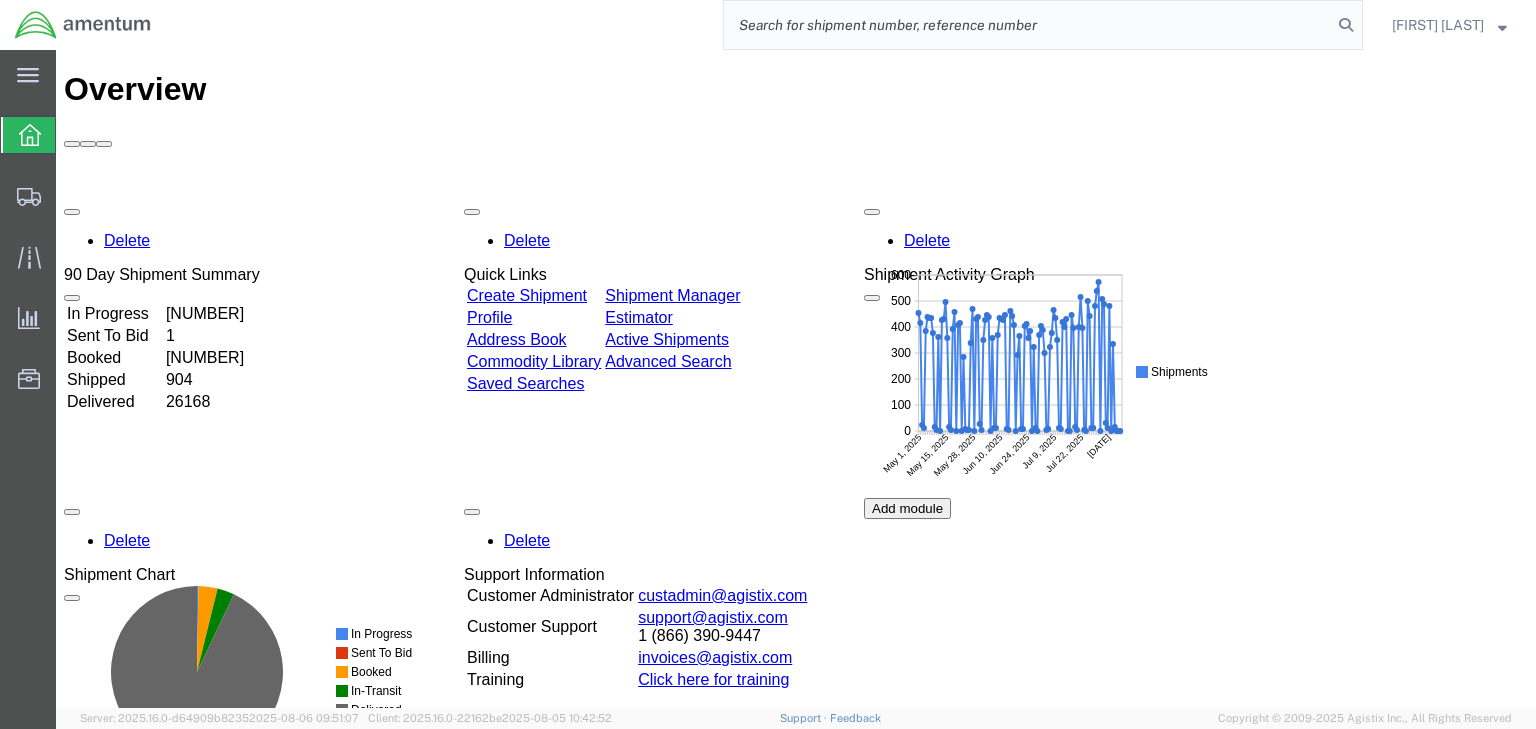 click 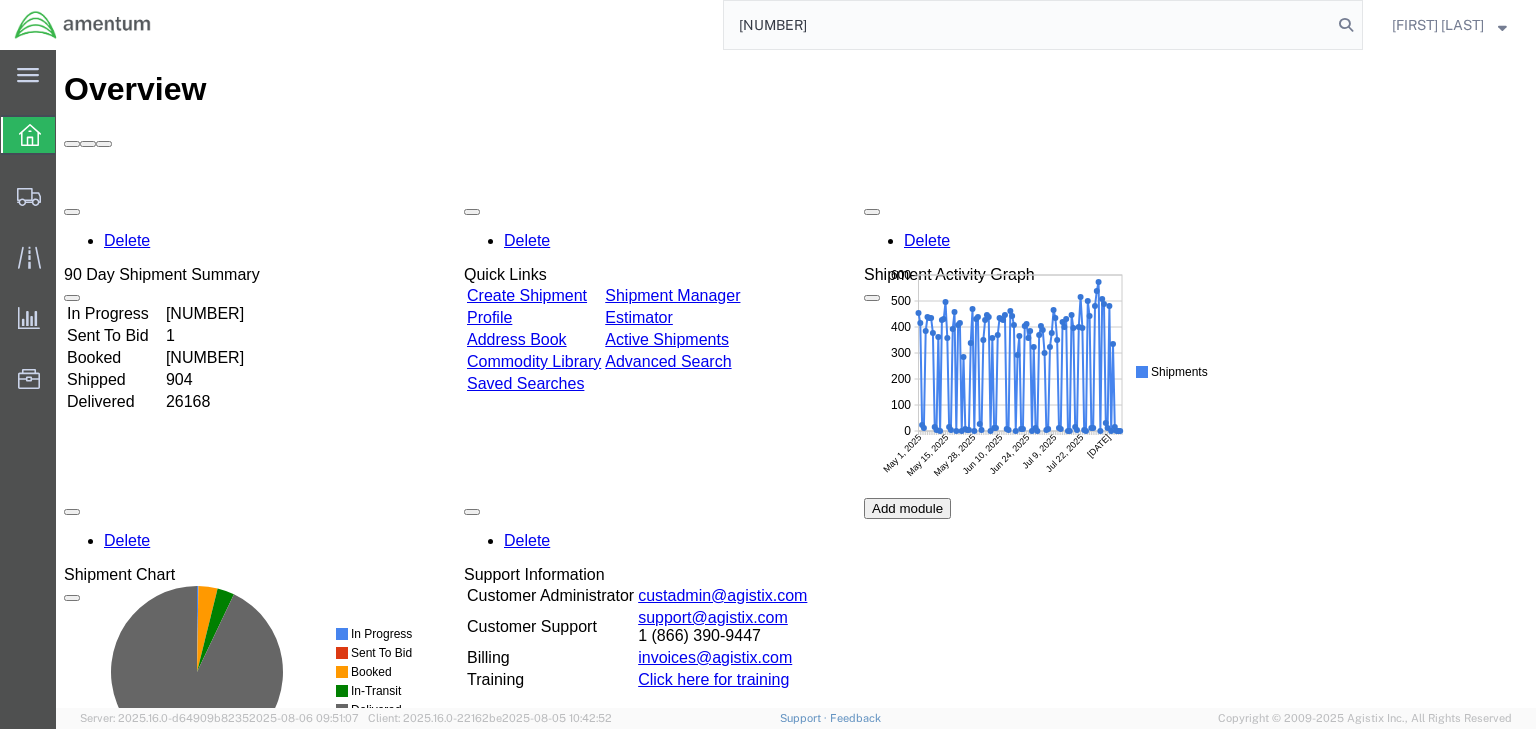 type on "[NUMBER]" 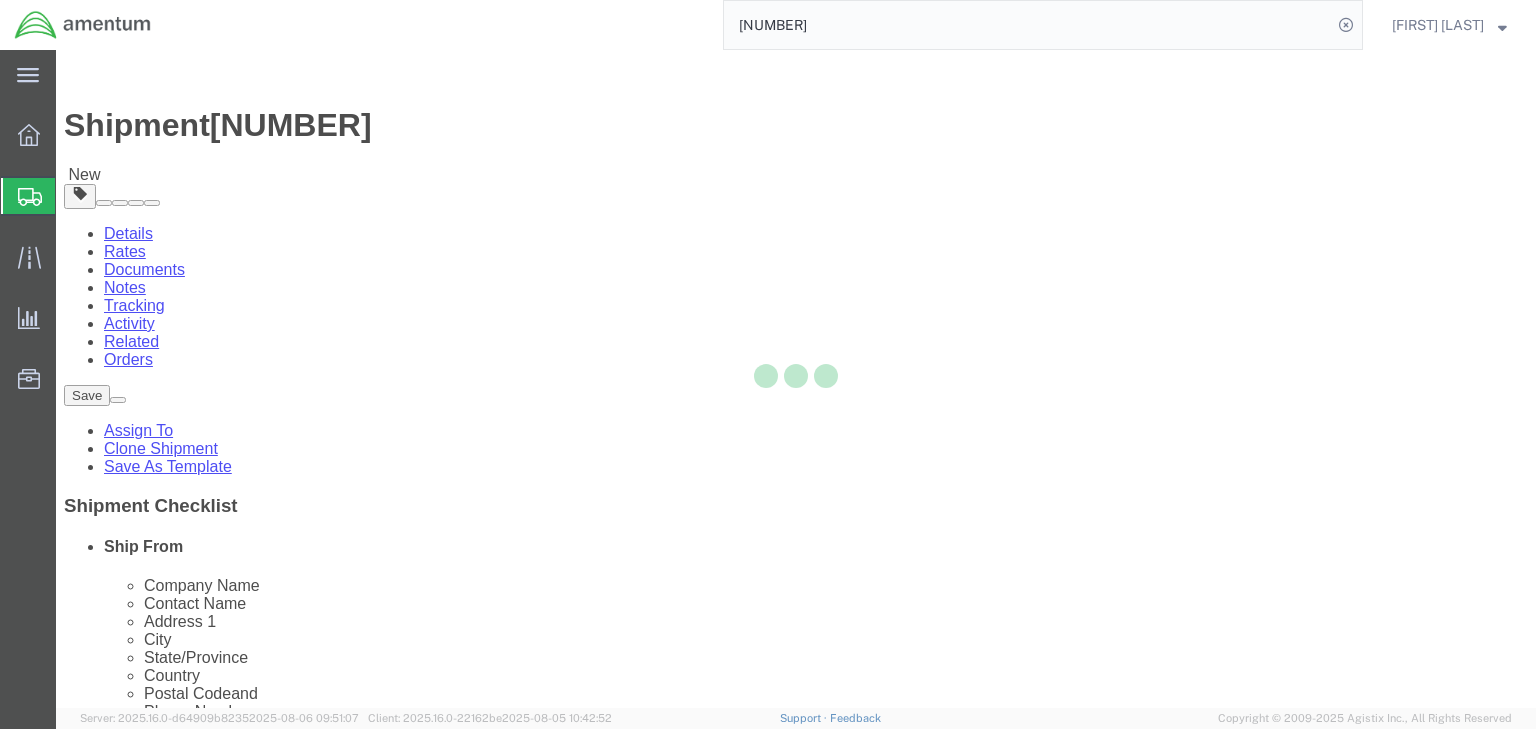select 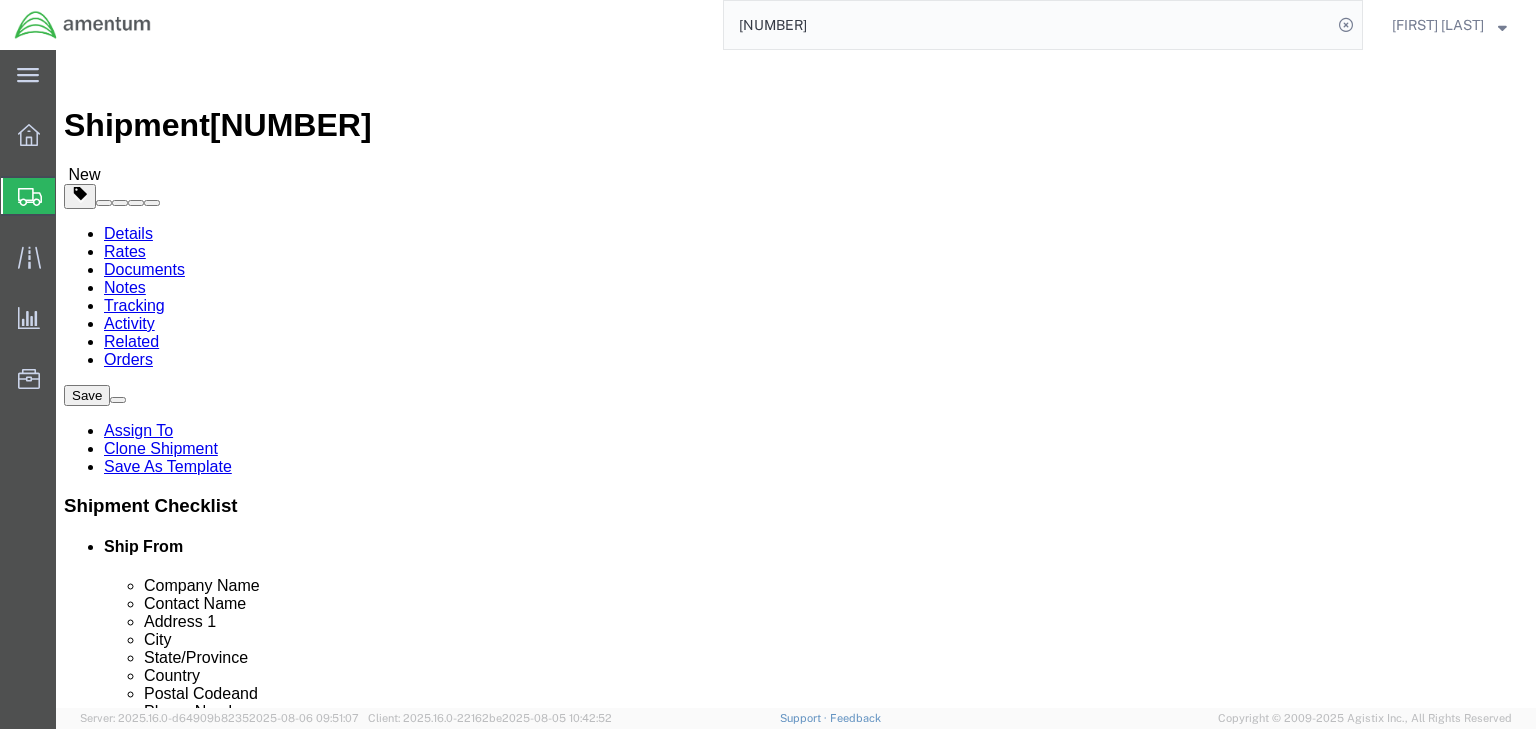 click 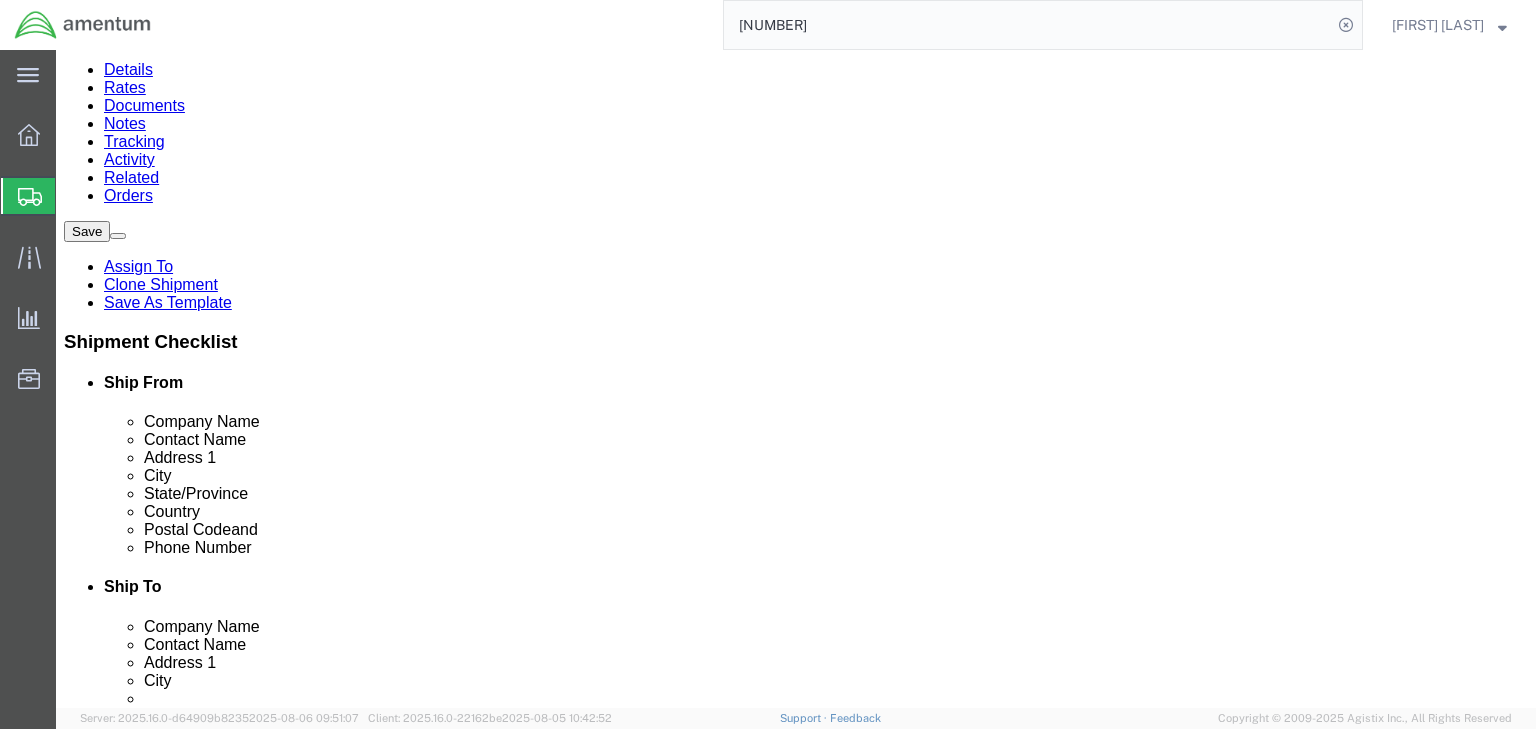 scroll, scrollTop: 181, scrollLeft: 0, axis: vertical 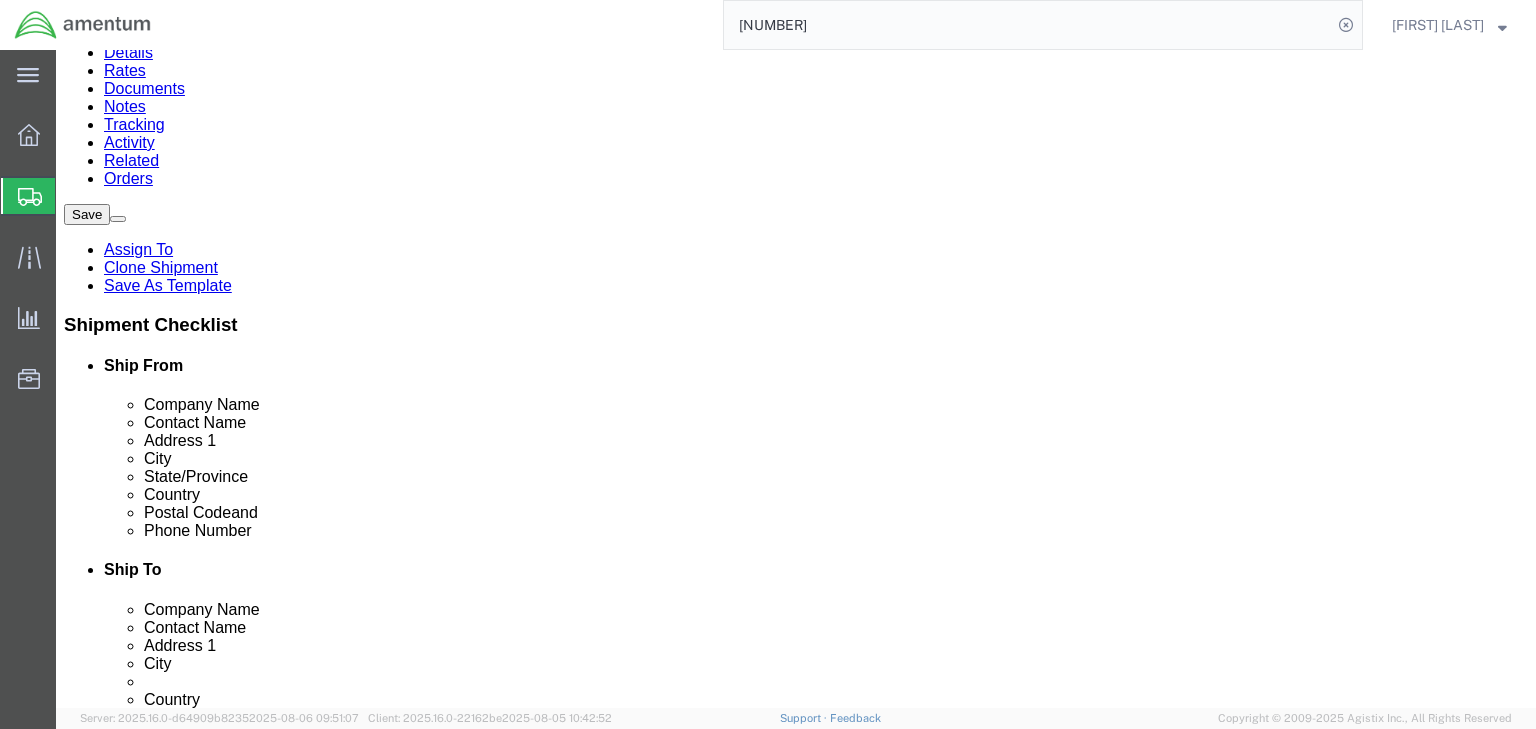 click on "2.00 Each" 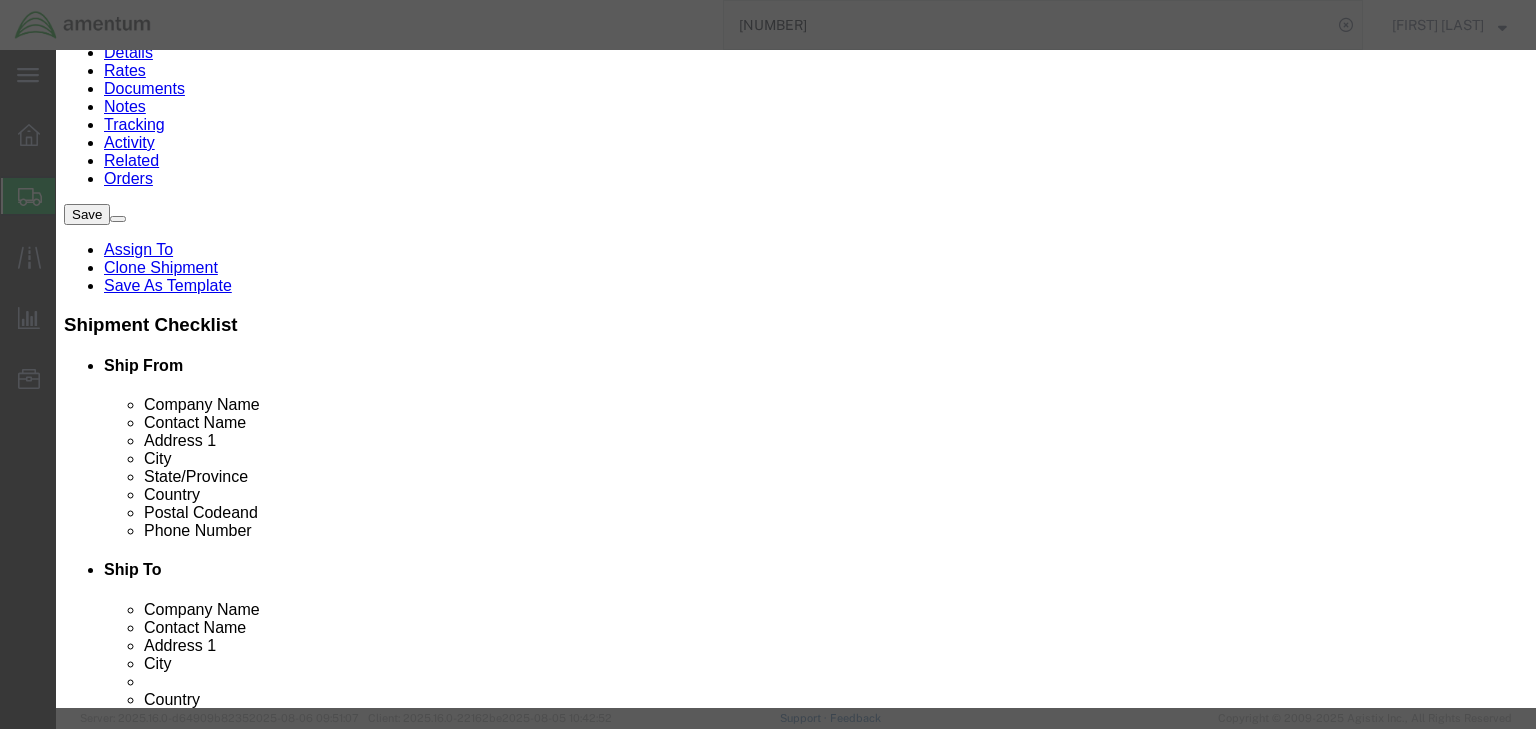 drag, startPoint x: 520, startPoint y: 397, endPoint x: 240, endPoint y: 387, distance: 280.17853 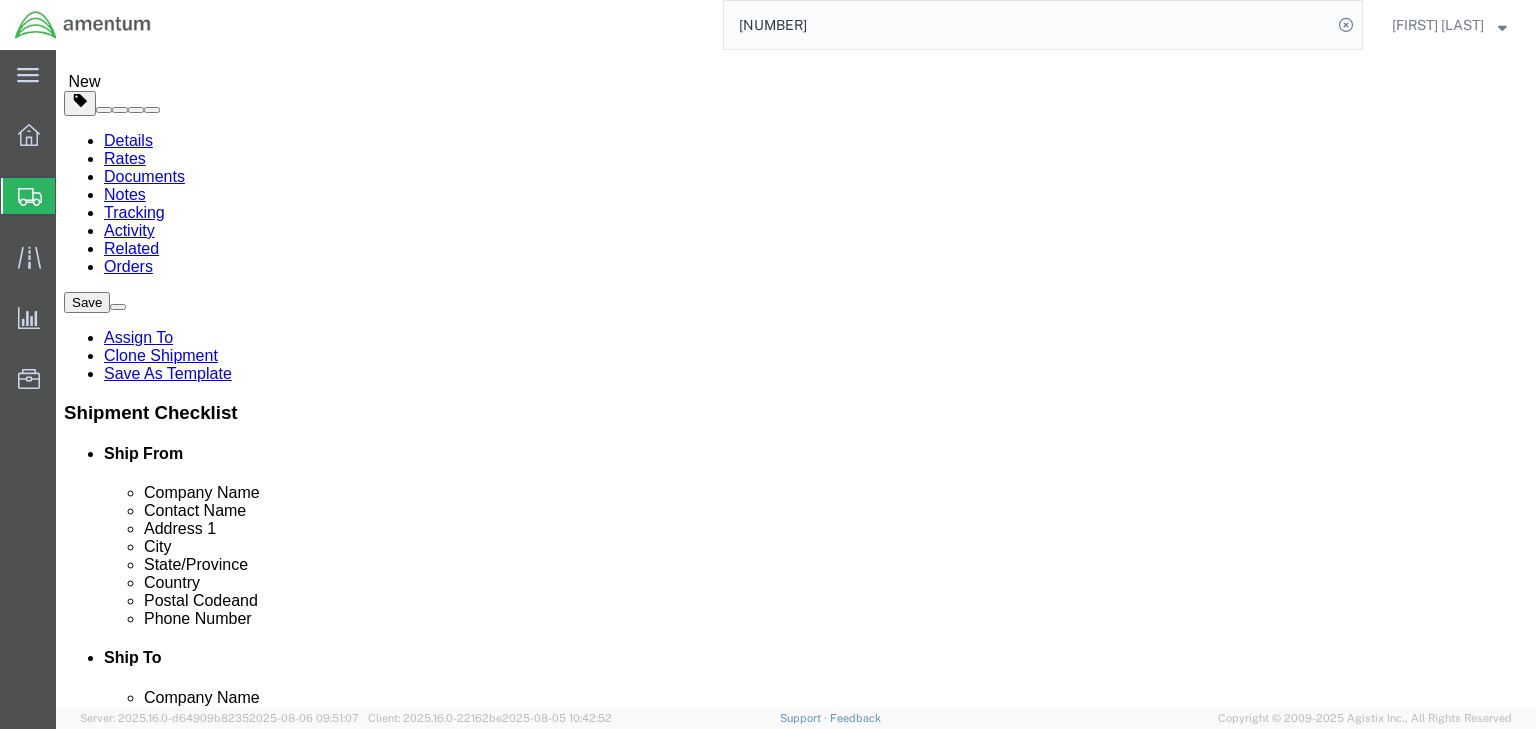scroll, scrollTop: 0, scrollLeft: 0, axis: both 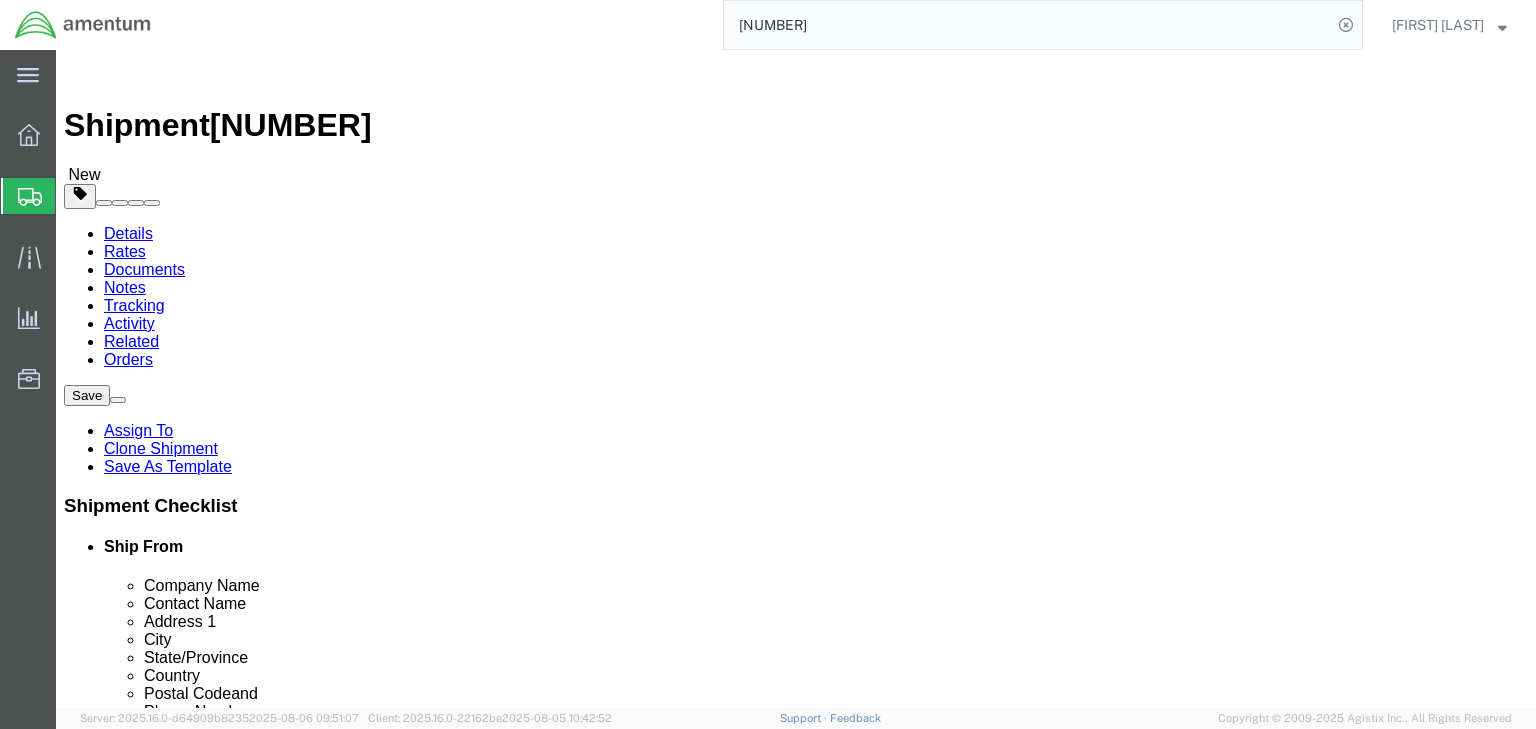 click 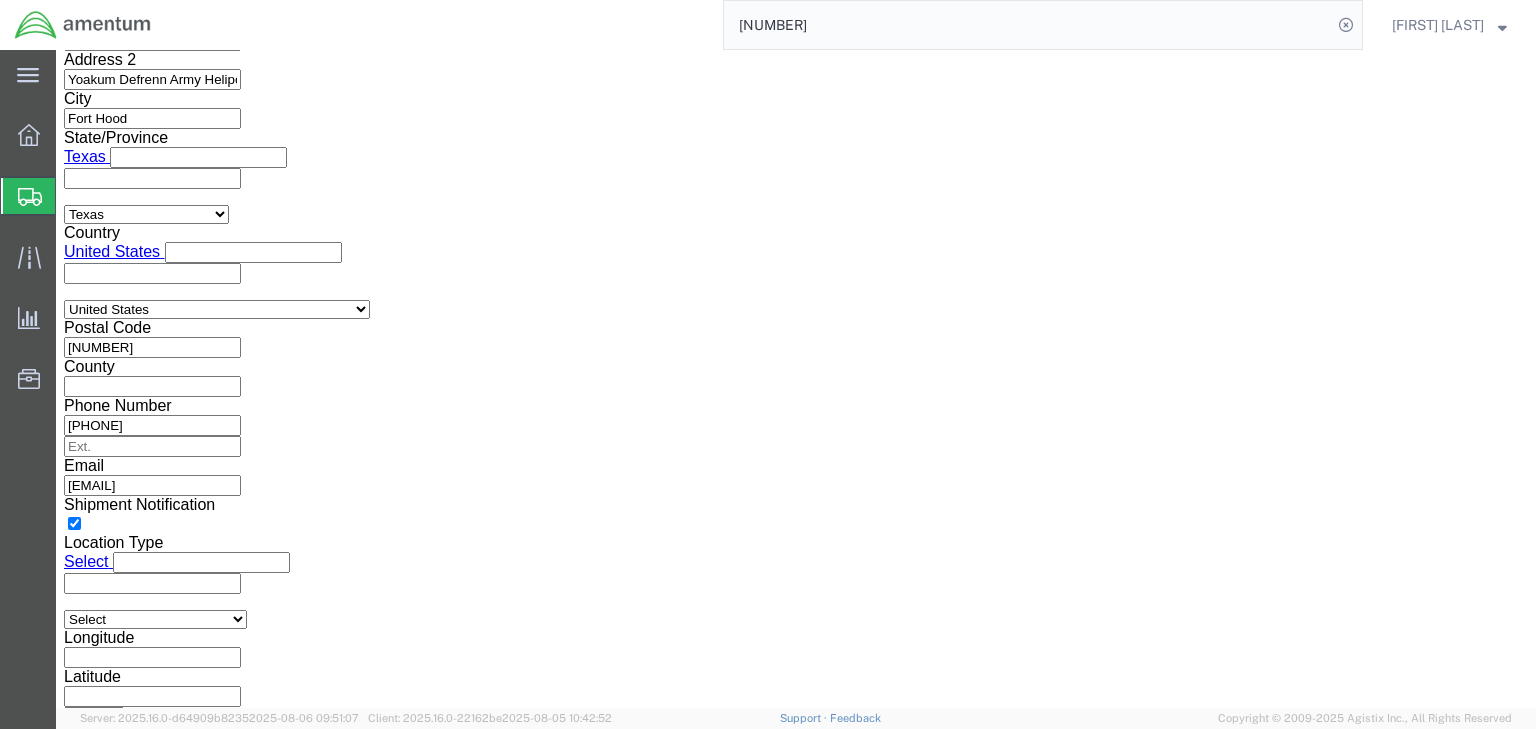 scroll, scrollTop: 1520, scrollLeft: 0, axis: vertical 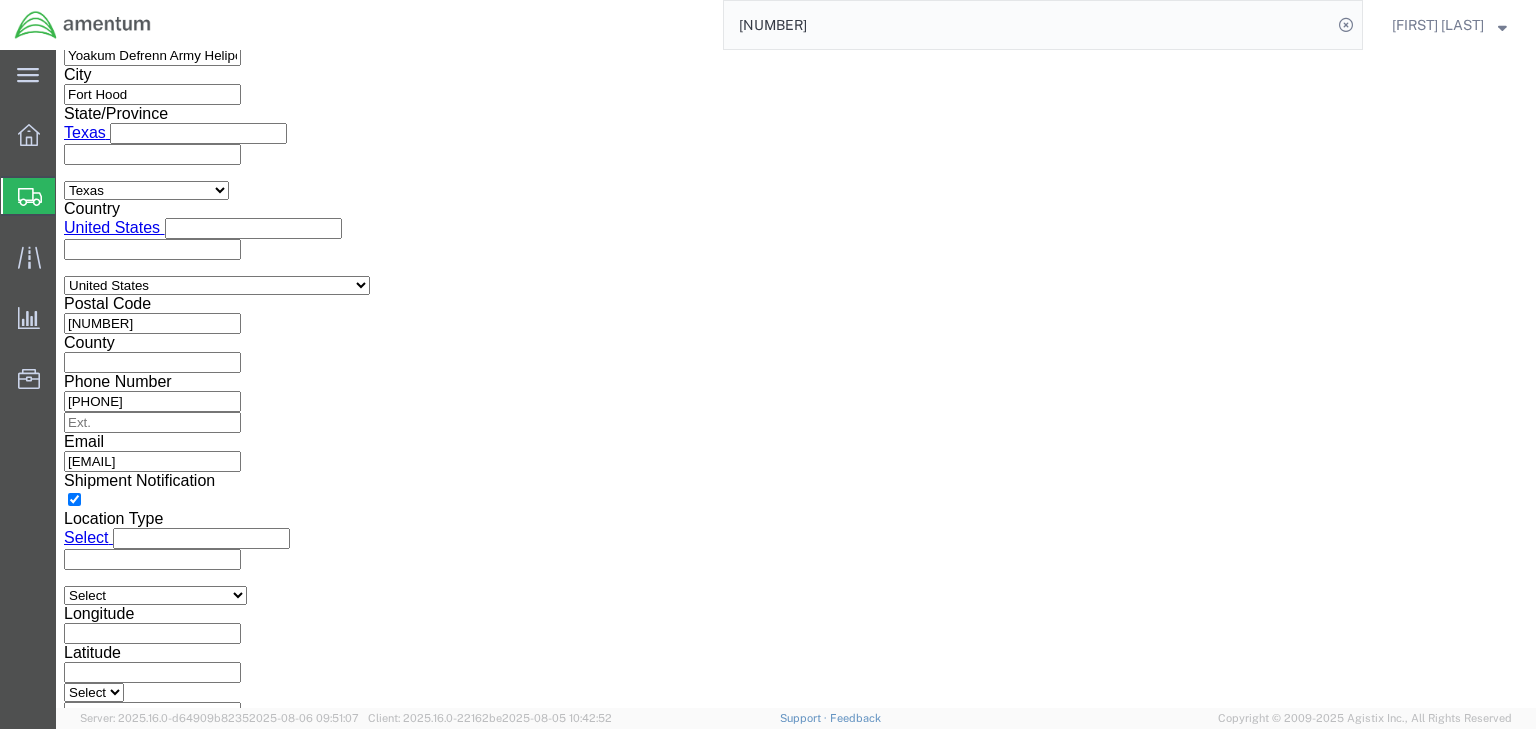 click on "Select ATF BIS DEA EPA FDA FTR ITAR OFAC Other (OPA)" 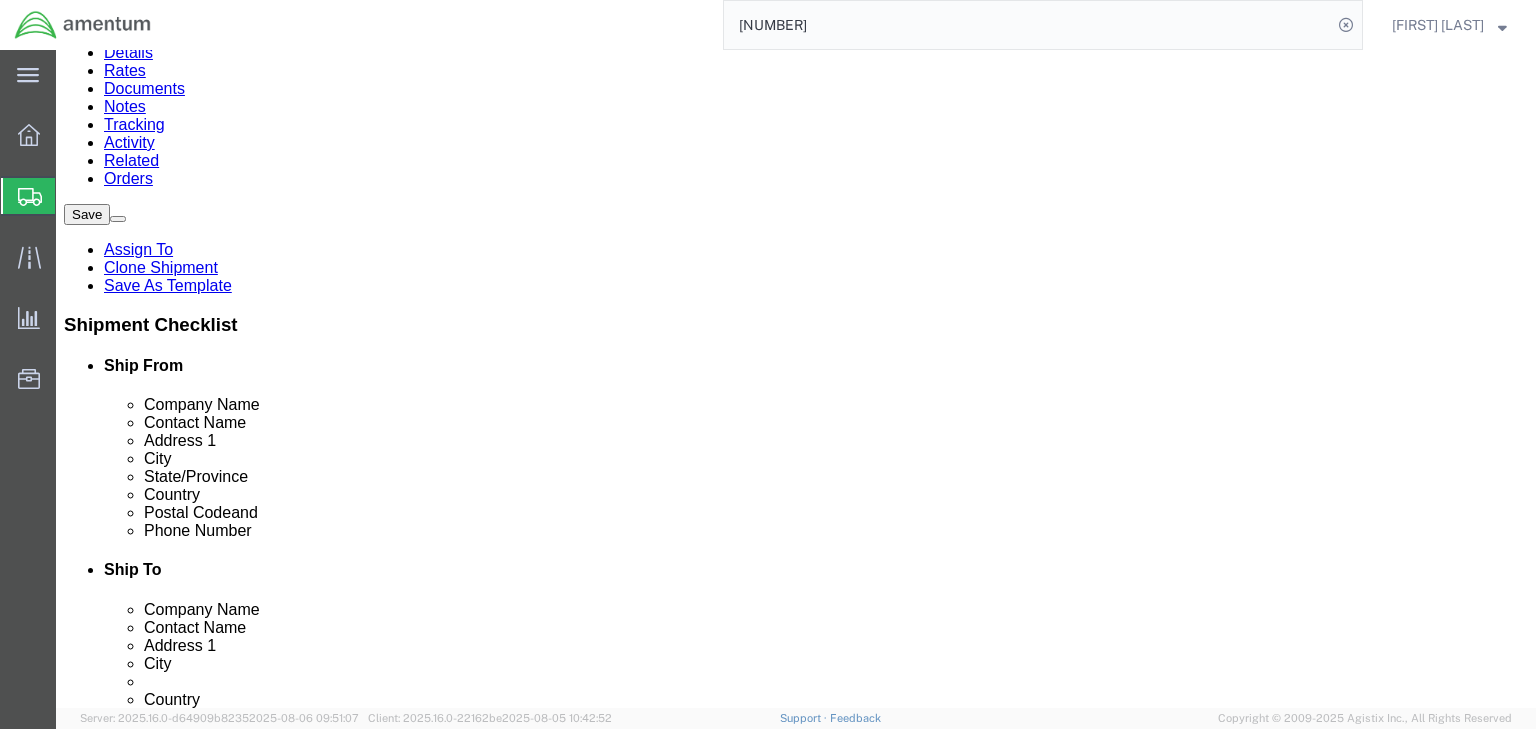 click 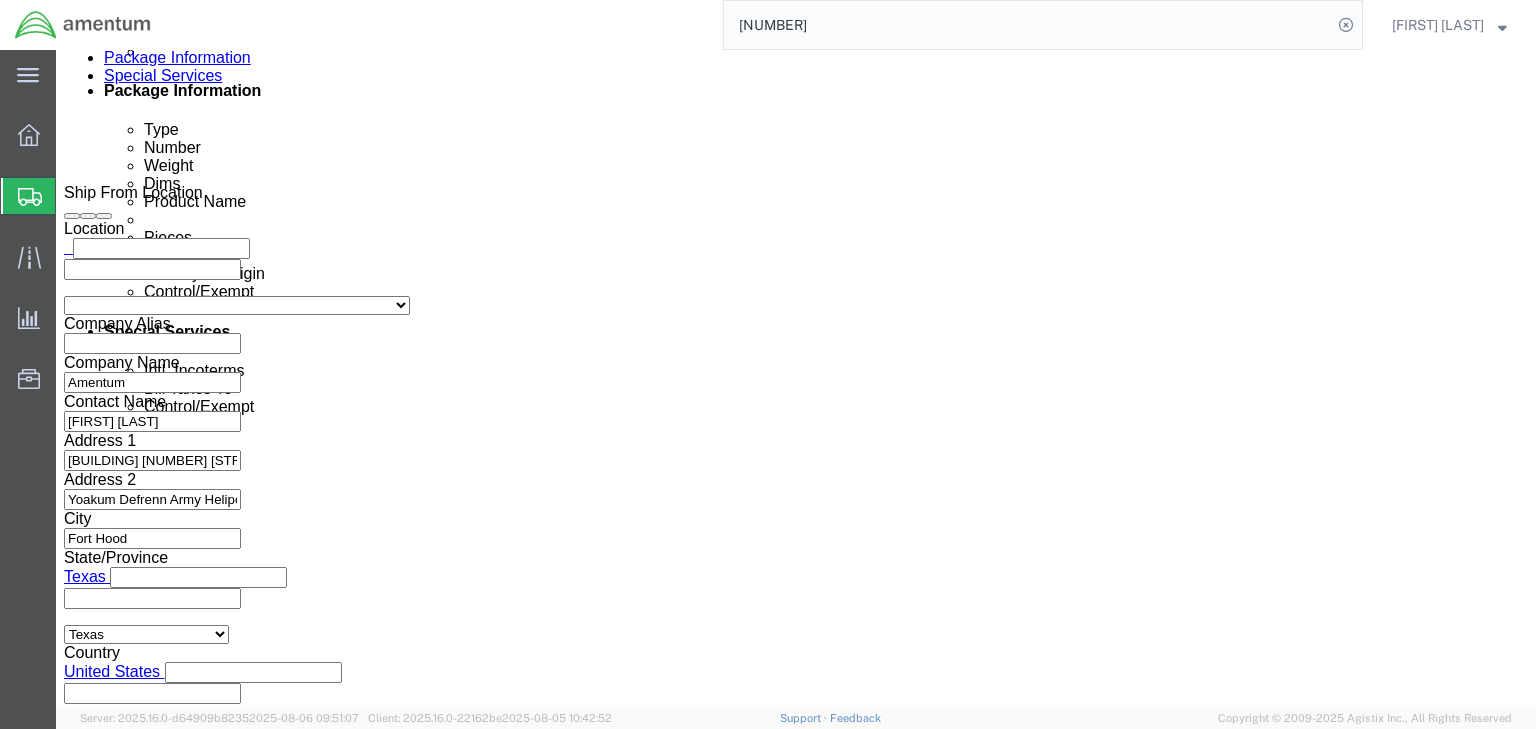 click on "Shipments" 